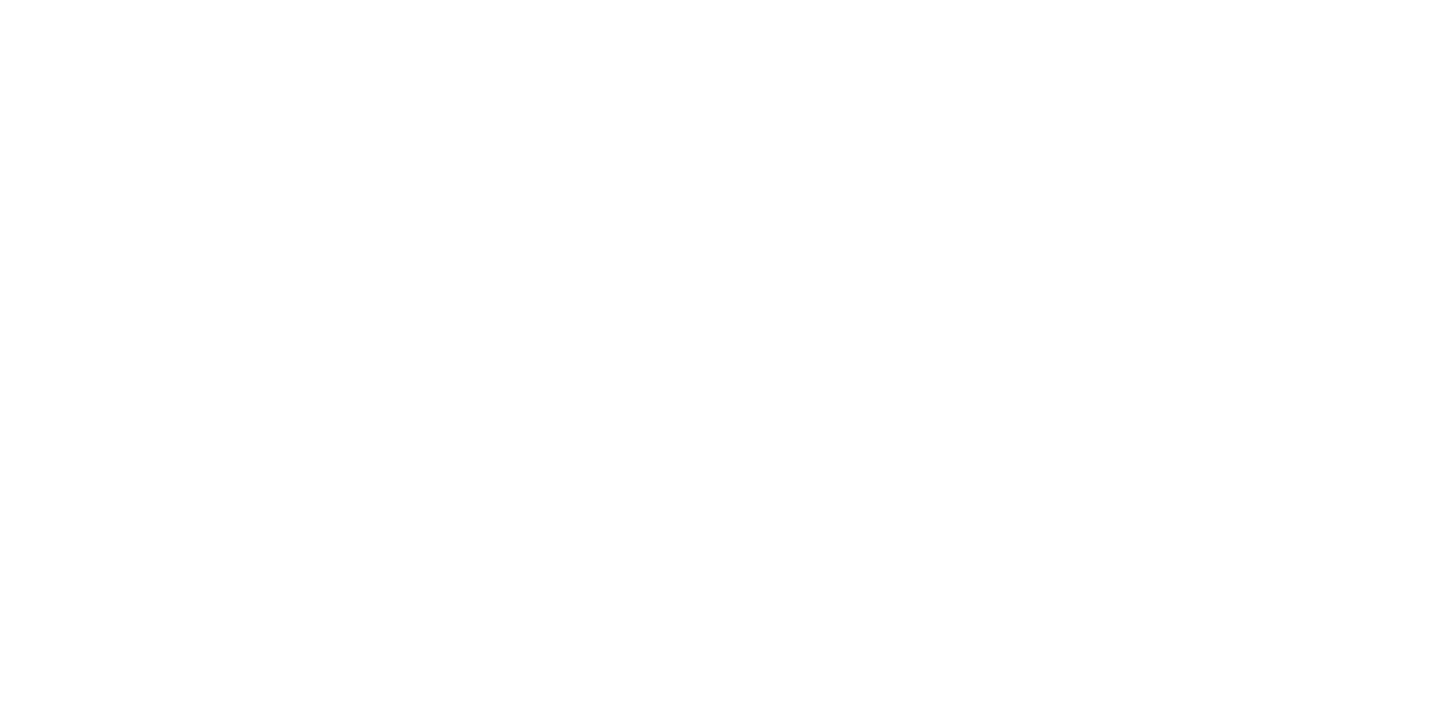 scroll, scrollTop: 0, scrollLeft: 0, axis: both 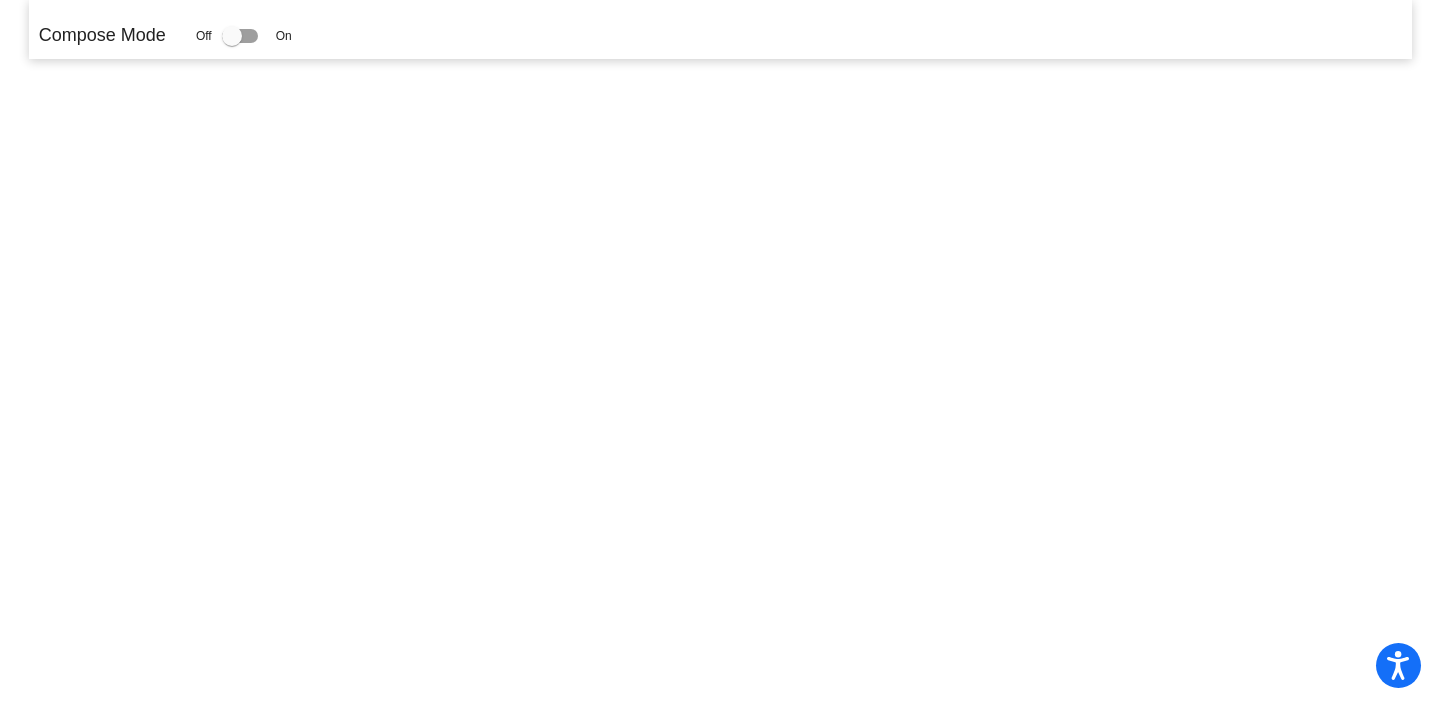click 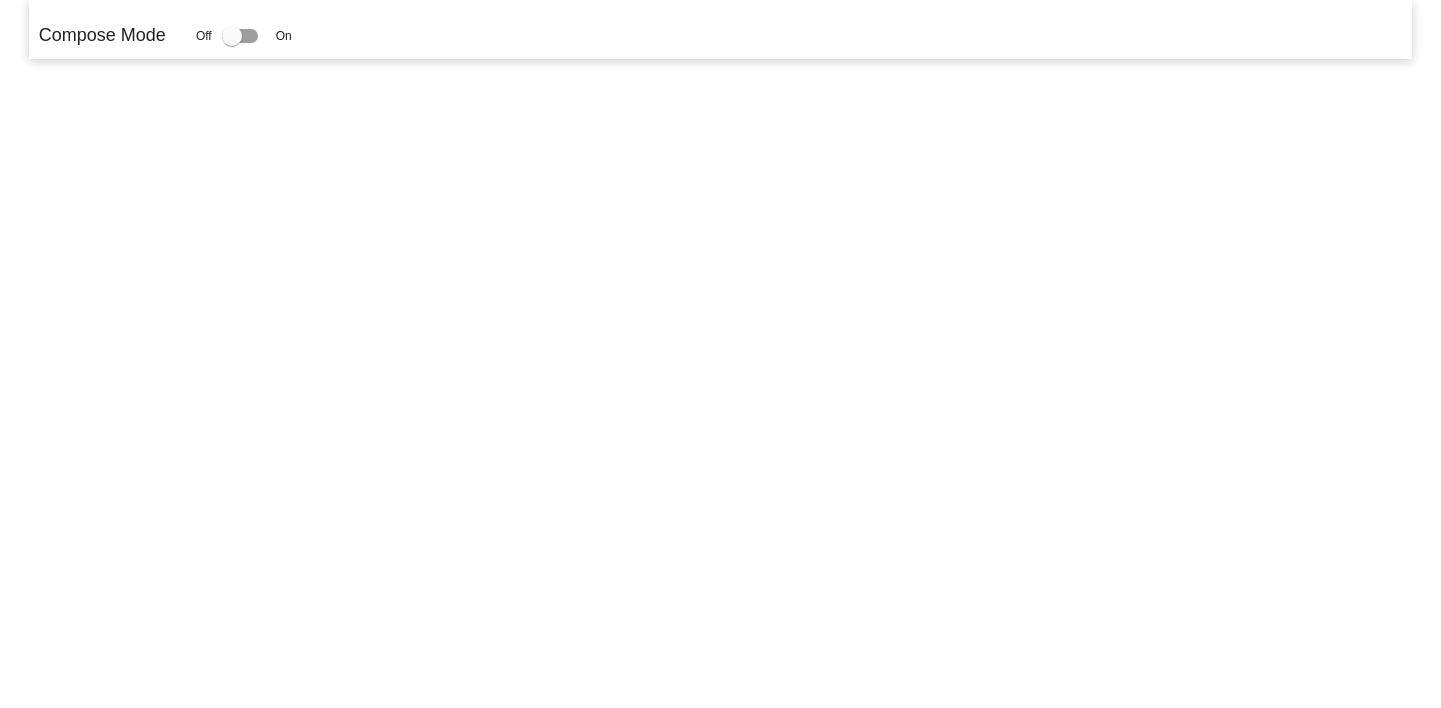 scroll, scrollTop: 0, scrollLeft: 0, axis: both 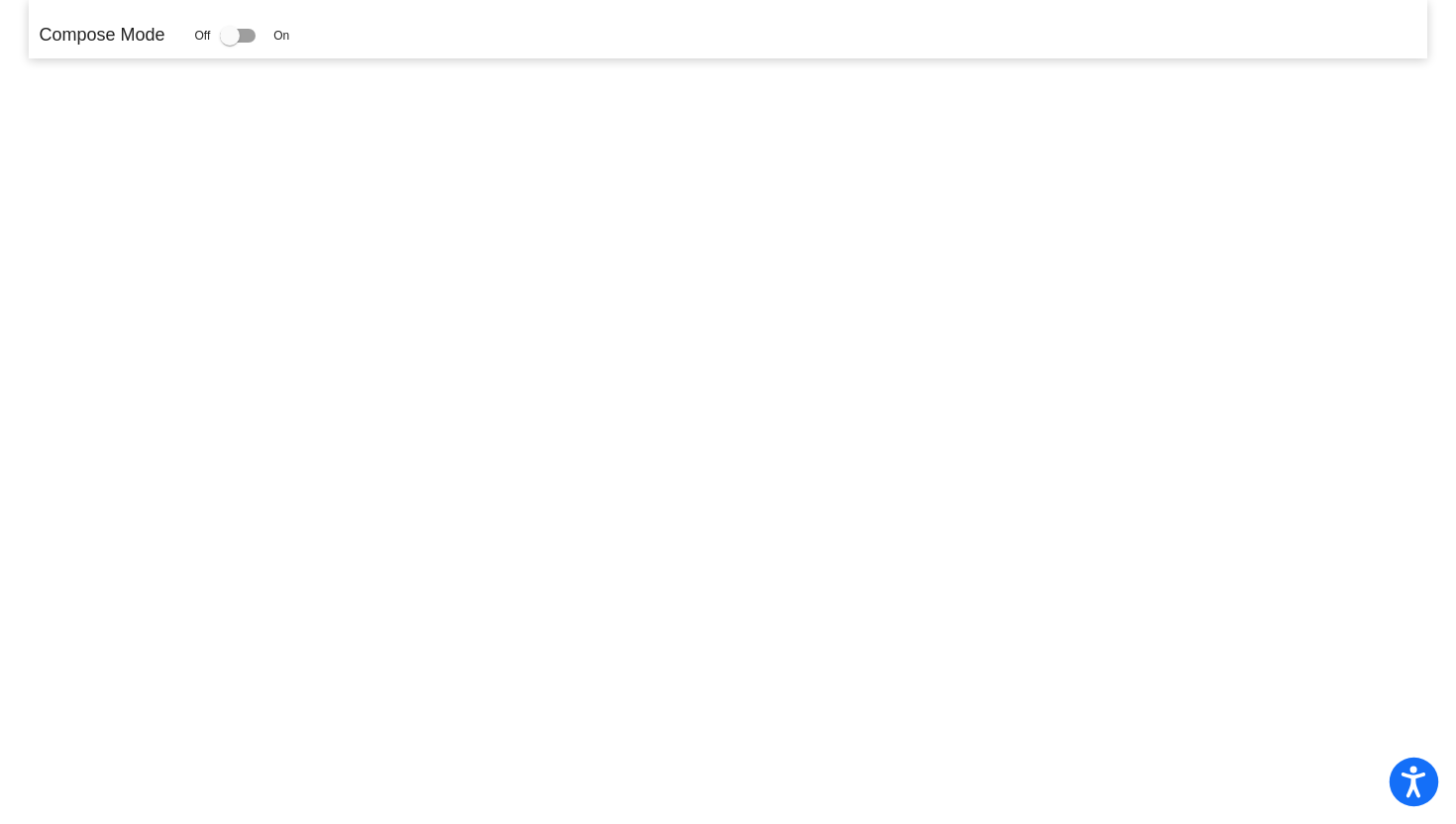 click 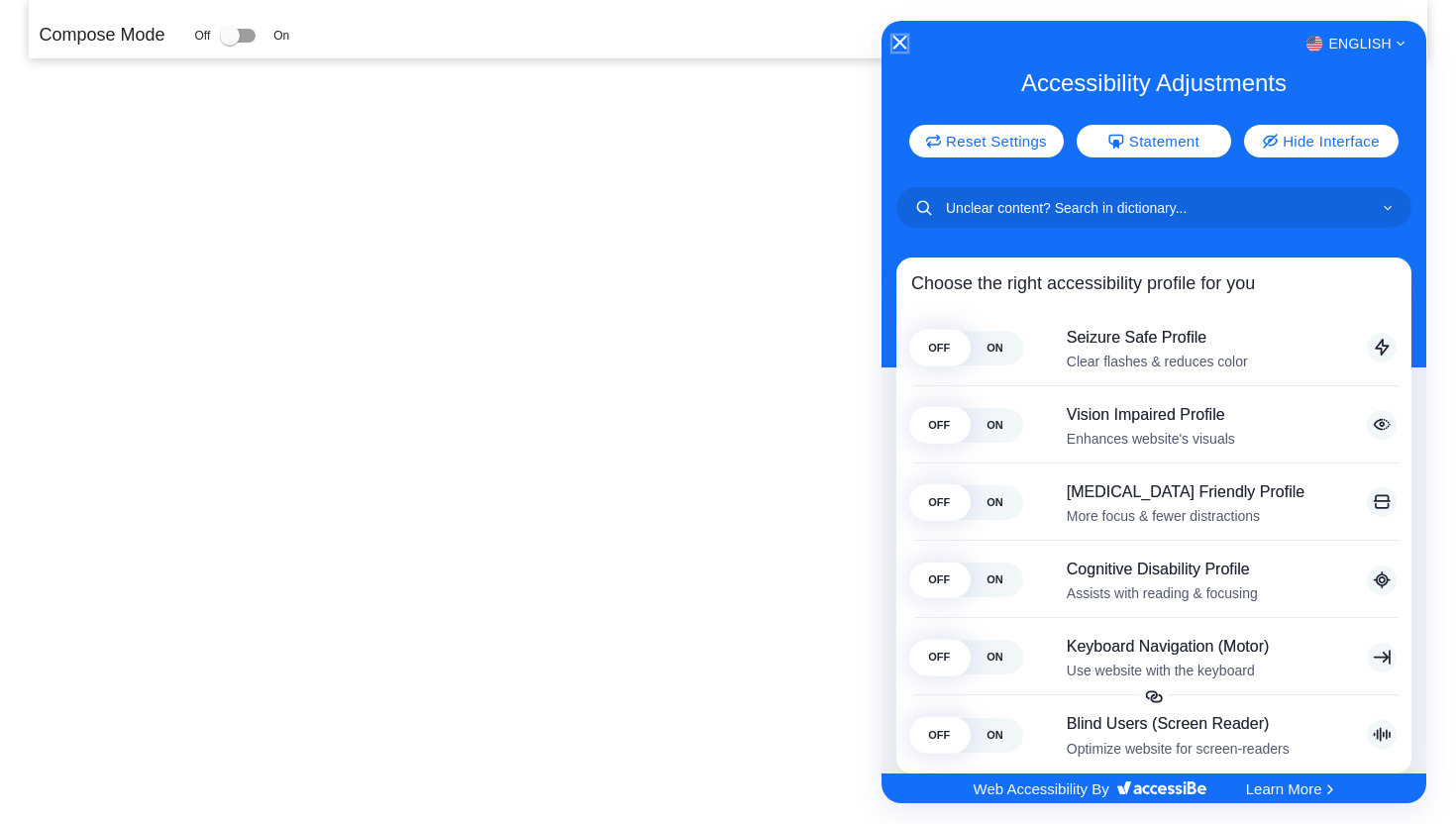 click 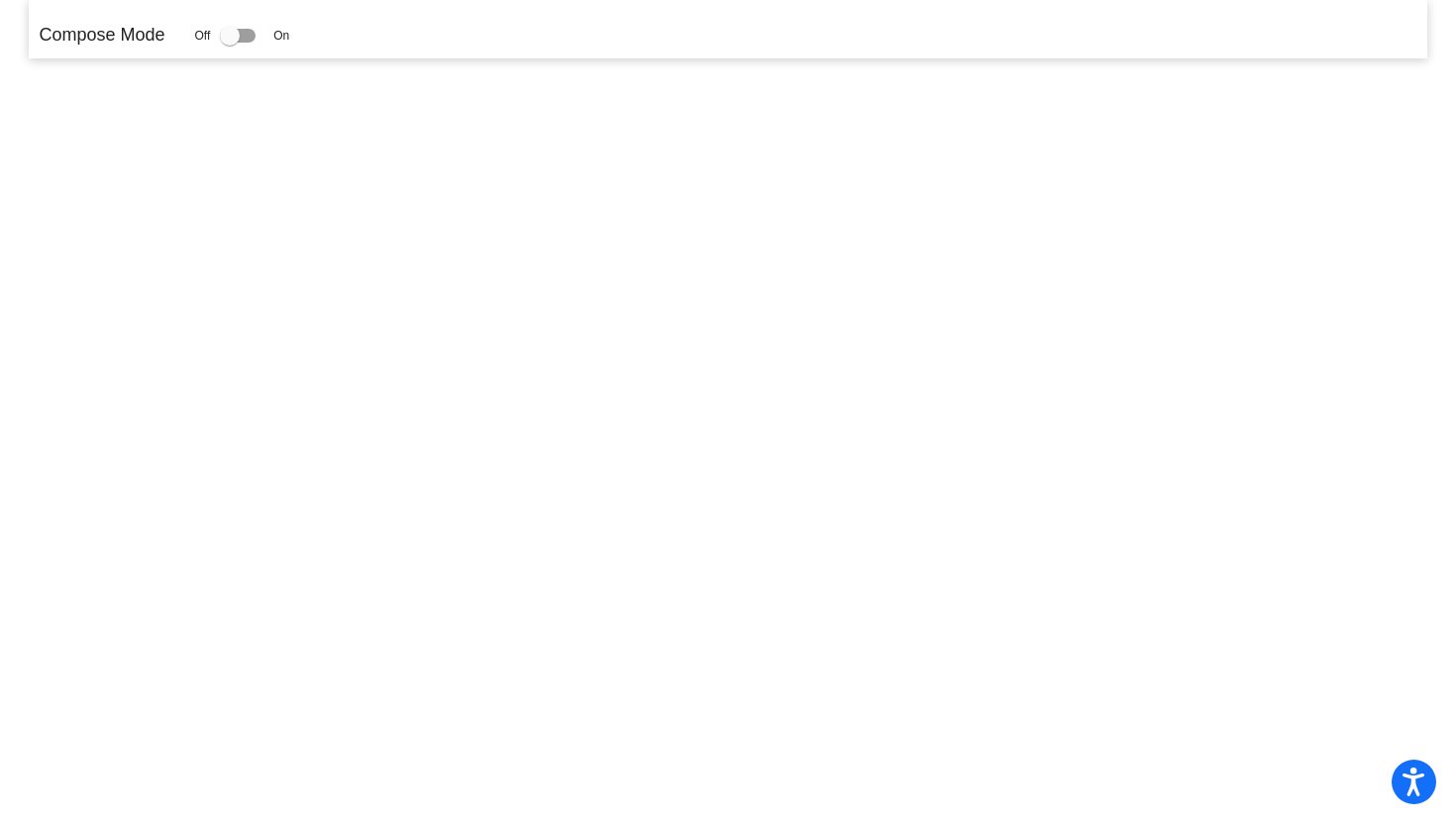 click 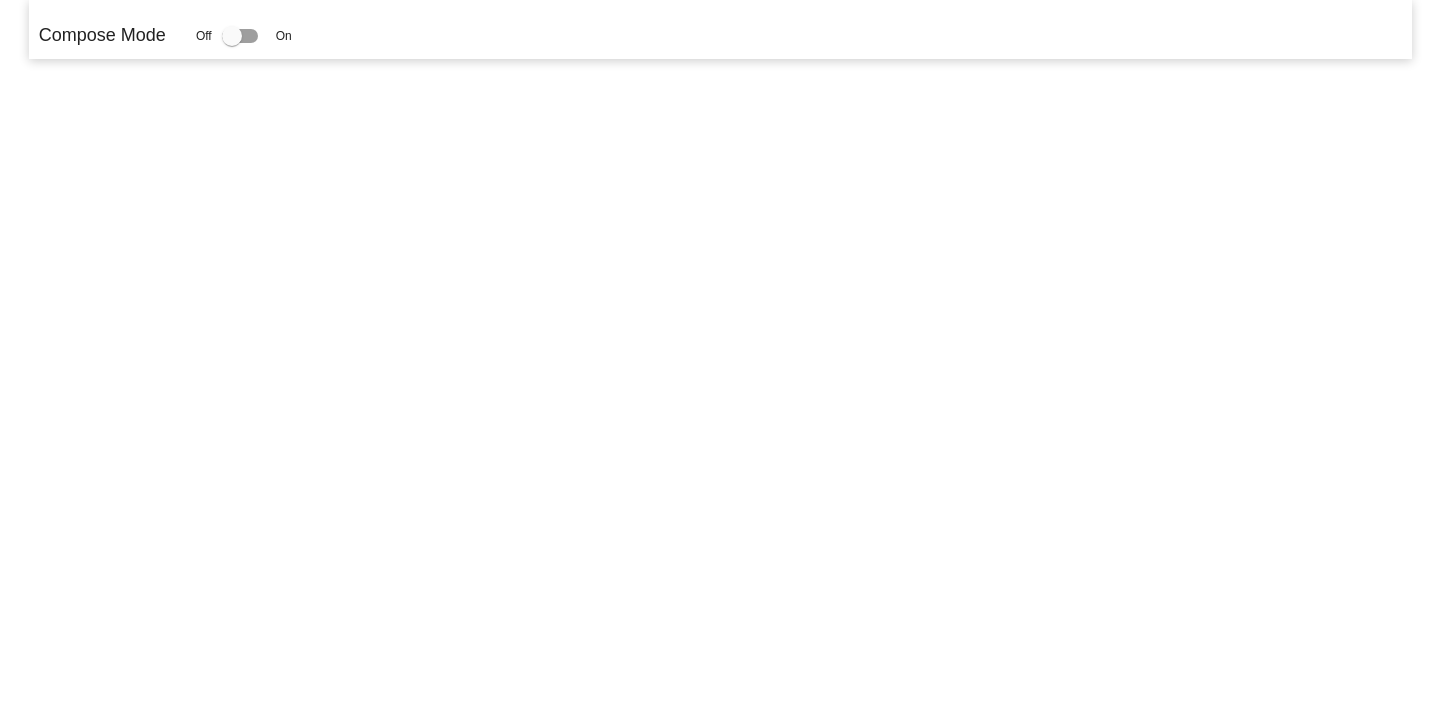 scroll, scrollTop: 0, scrollLeft: 0, axis: both 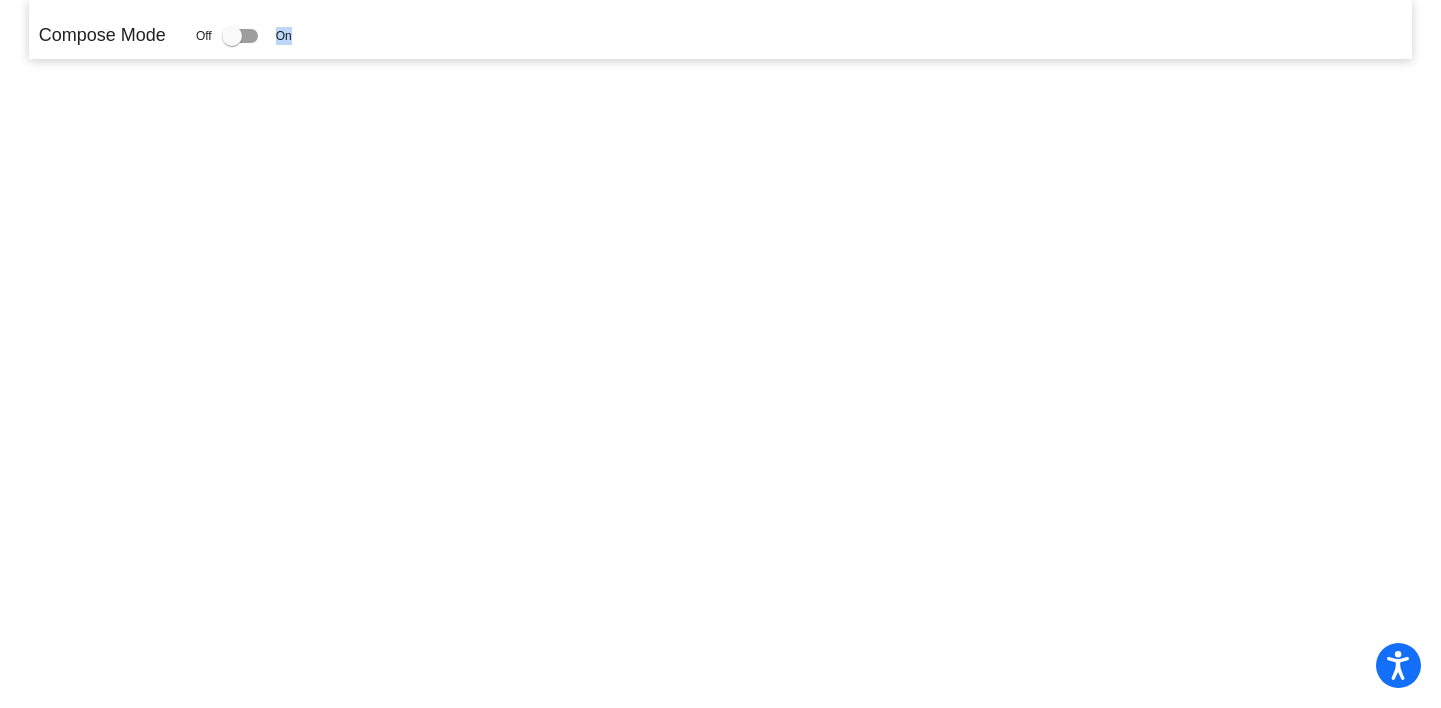 drag, startPoint x: 245, startPoint y: 40, endPoint x: 312, endPoint y: 31, distance: 67.601776 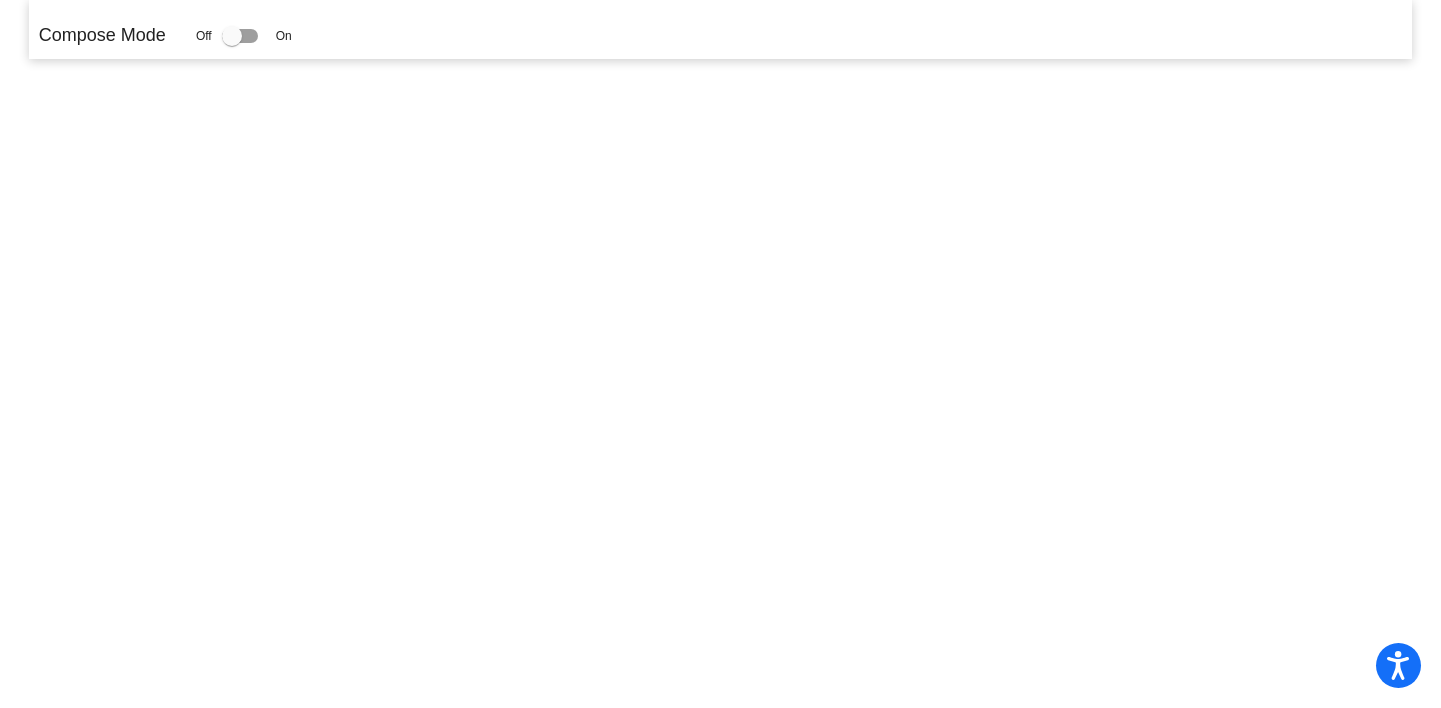 click 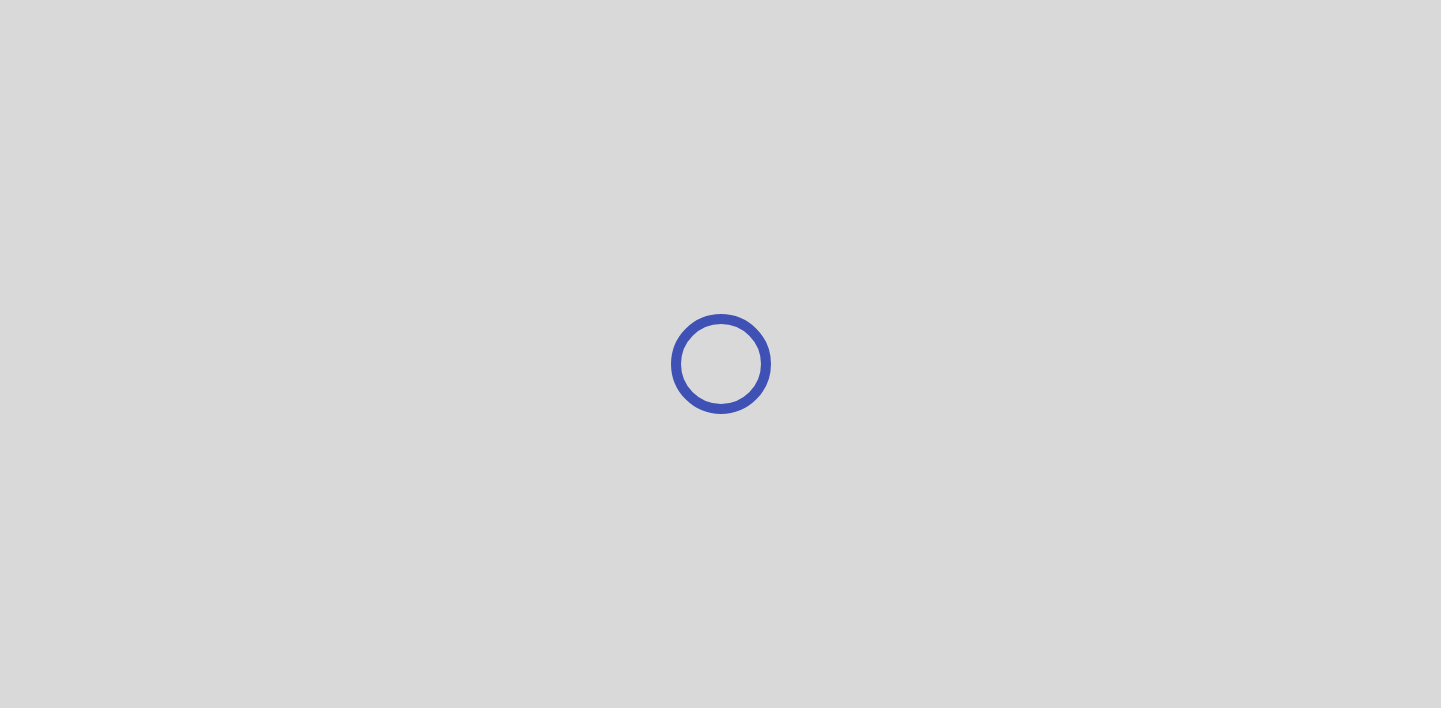 scroll, scrollTop: 0, scrollLeft: 0, axis: both 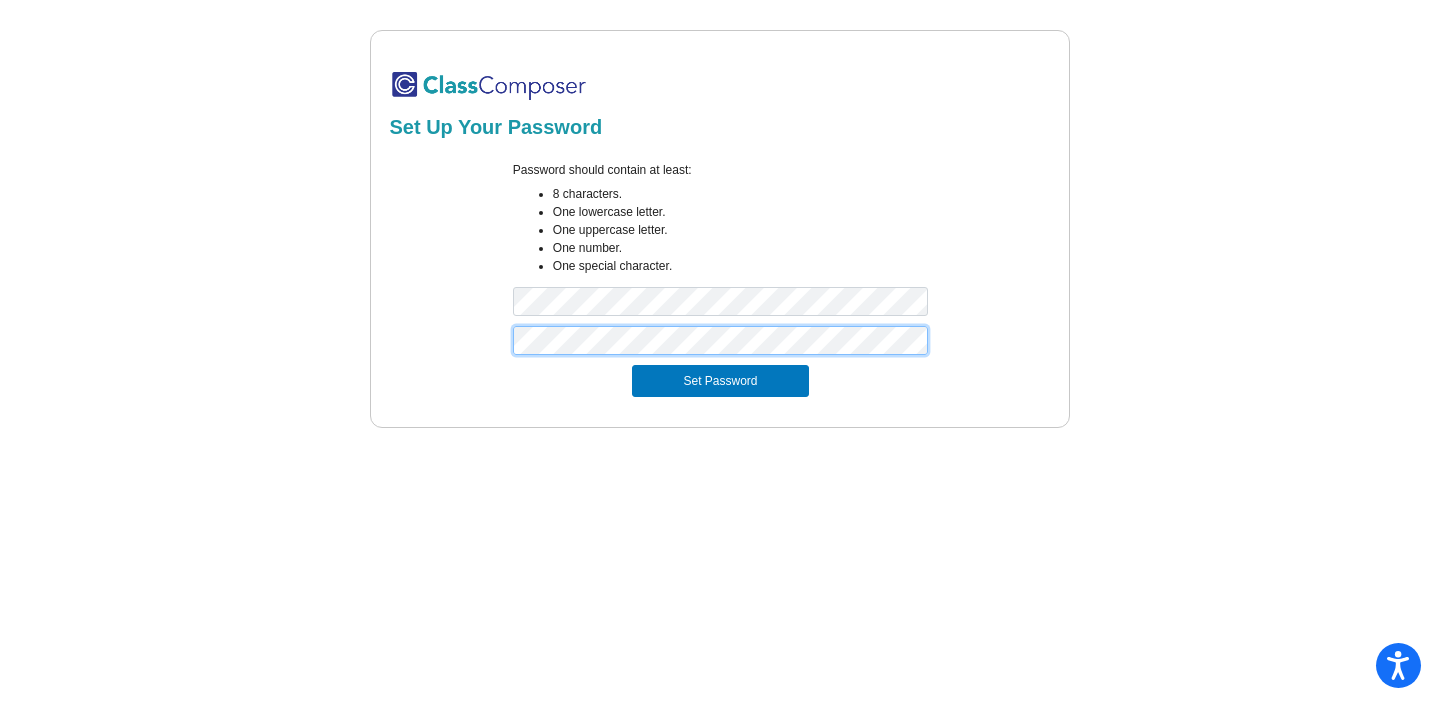 click on "Set Password" at bounding box center [720, 381] 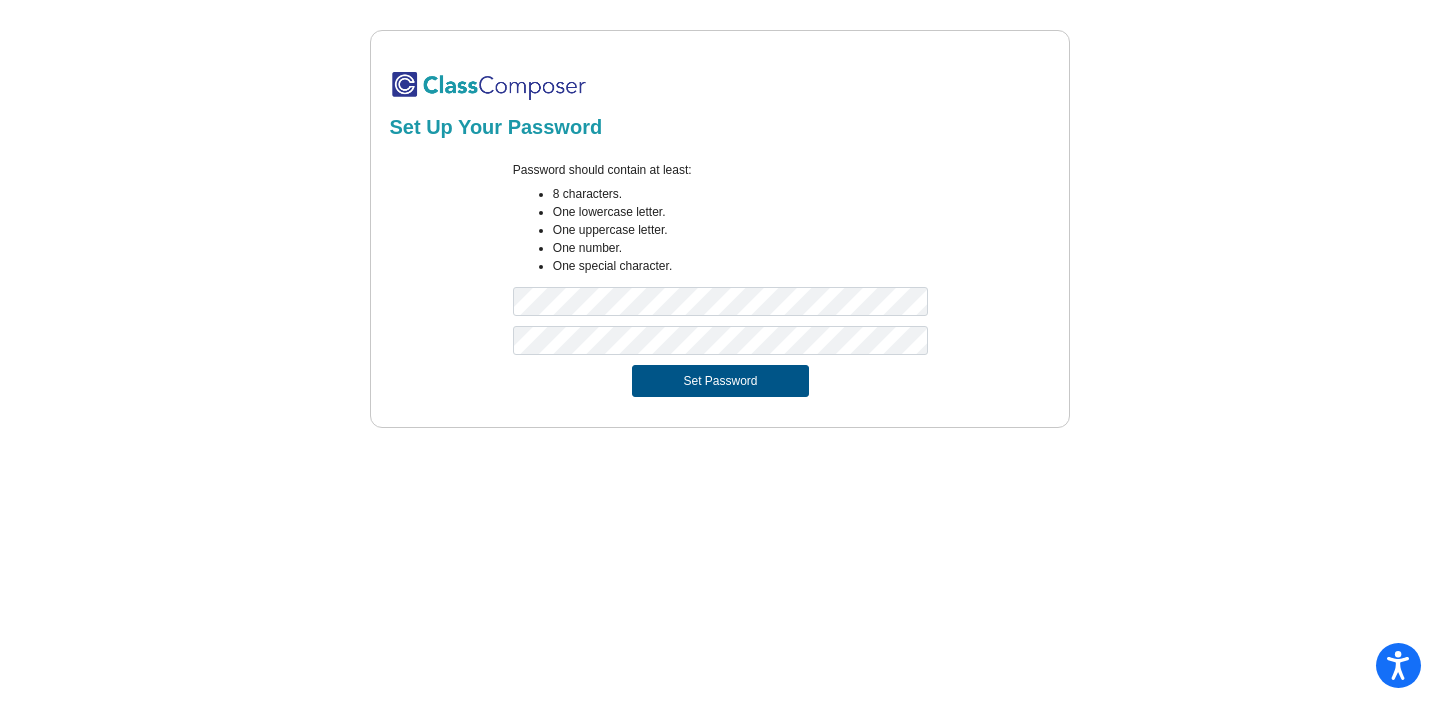 click on "Set Password" at bounding box center (720, 381) 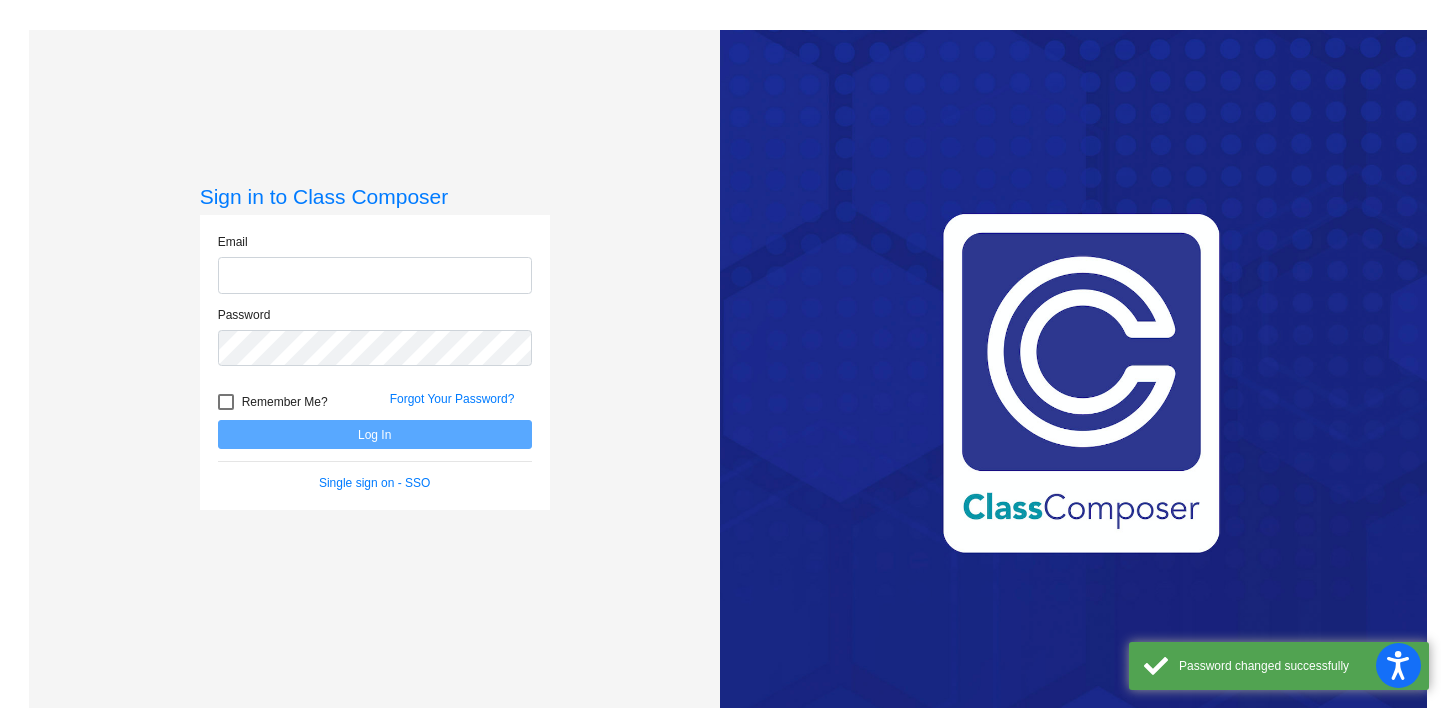 type on "cynthia.frazen@weldre4.org" 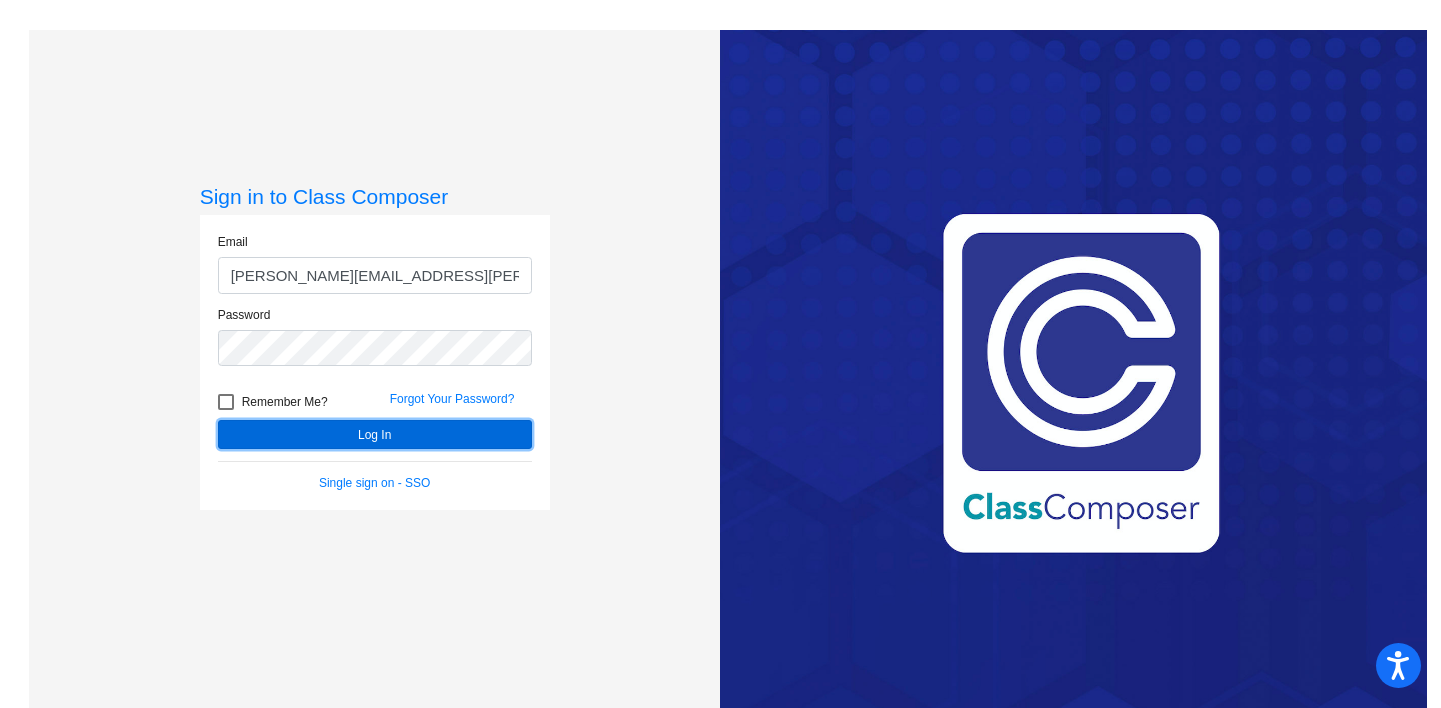 click on "Log In" 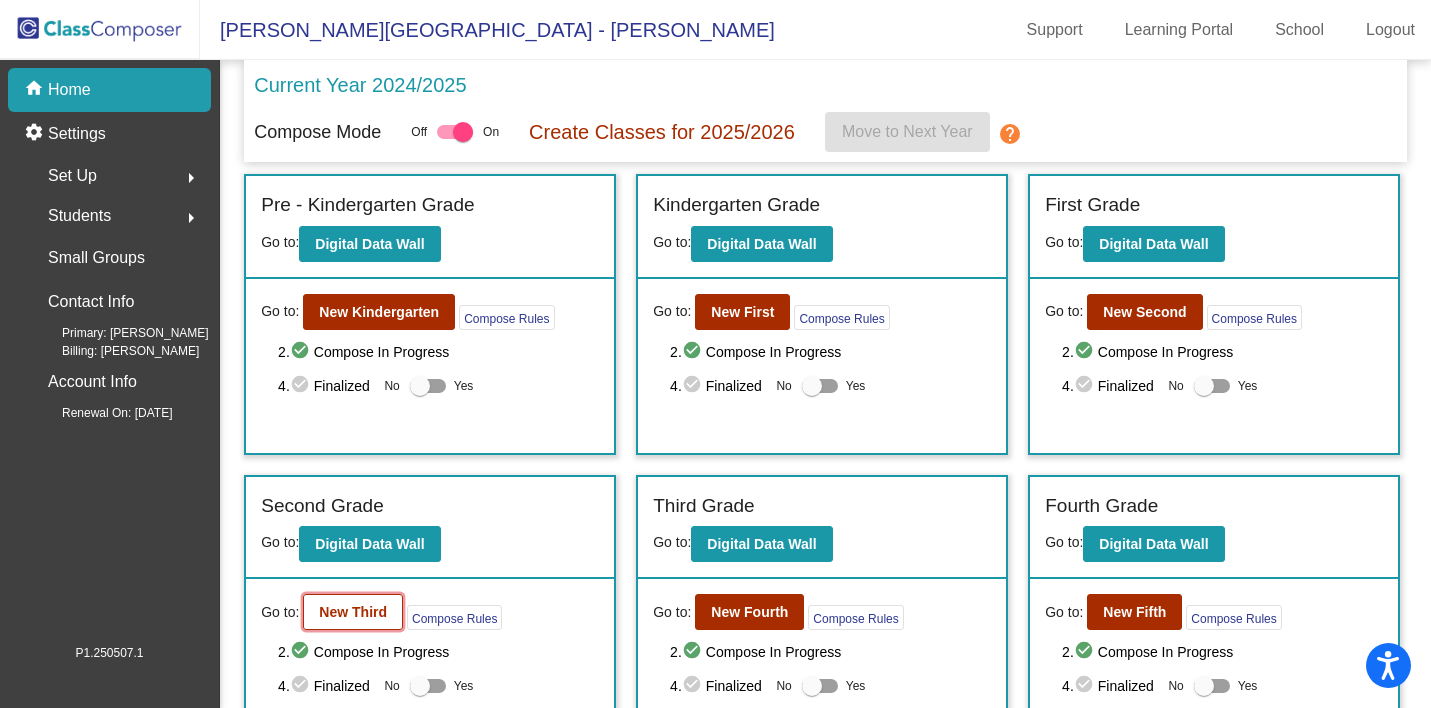 click on "New Third" 